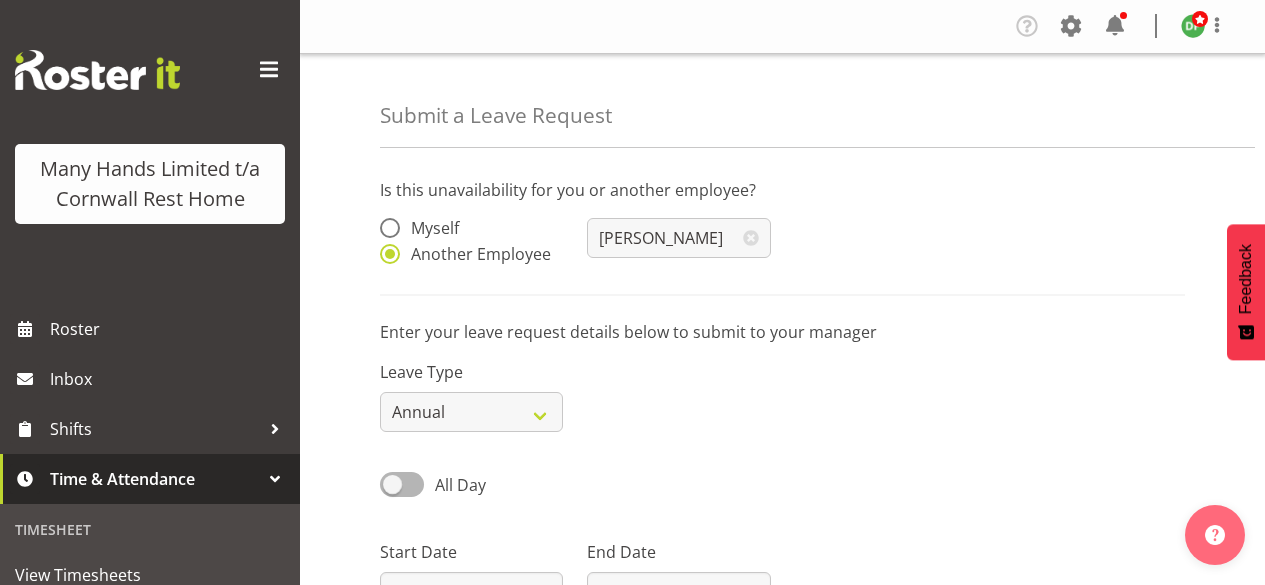 scroll, scrollTop: 0, scrollLeft: 0, axis: both 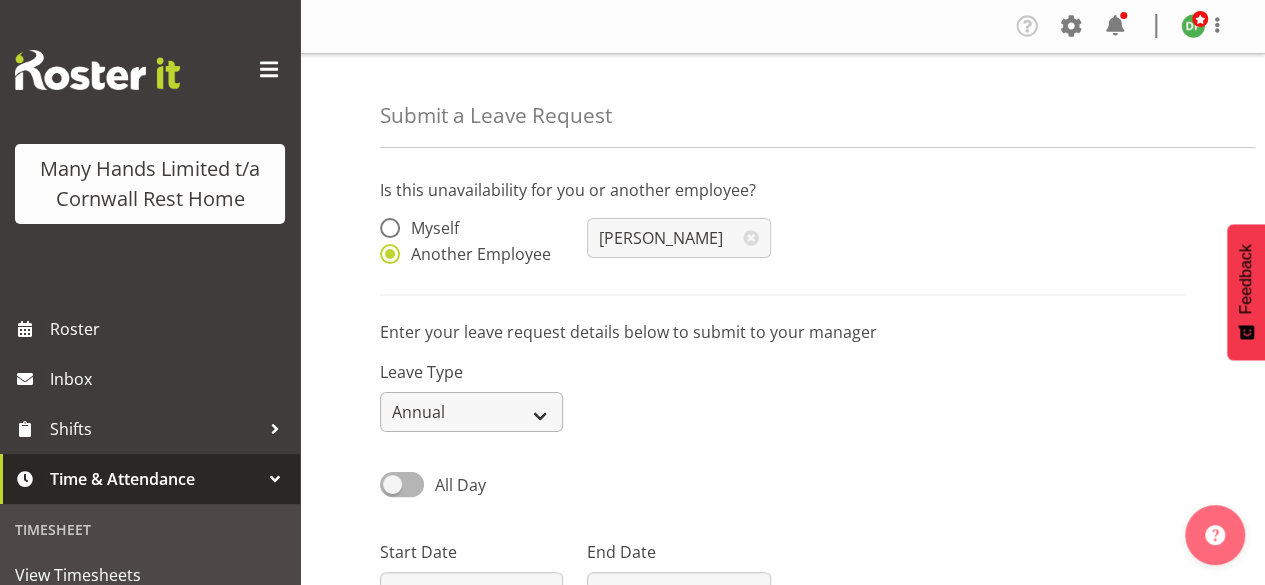 click on "Annual Sick Leave Without Pay Bereavement Domestic Violence Parental Jury Service Day In [GEOGRAPHIC_DATA]   Other" at bounding box center (471, 412) 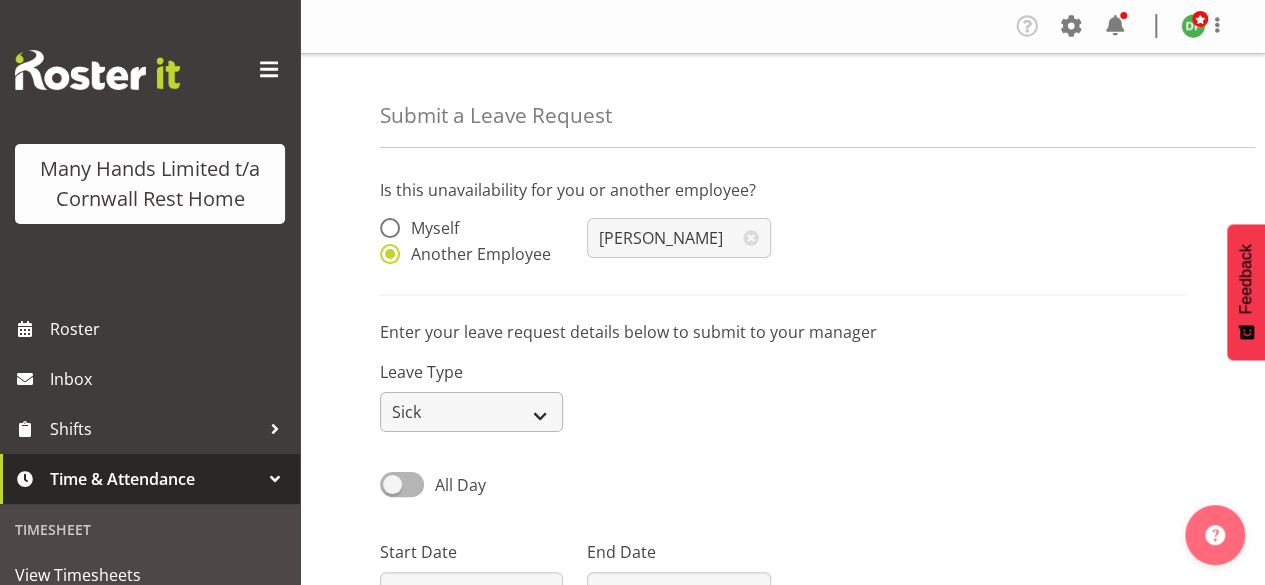 click on "Annual Sick Leave Without Pay Bereavement Domestic Violence Parental Jury Service Day In Lieu   Other" at bounding box center (471, 412) 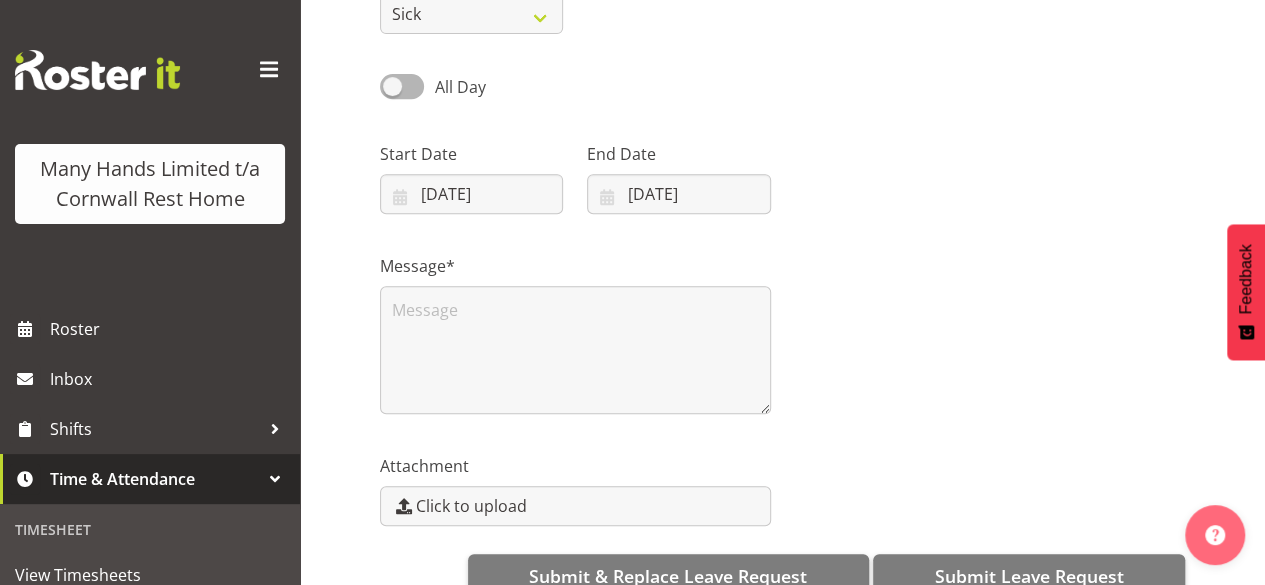 scroll, scrollTop: 440, scrollLeft: 0, axis: vertical 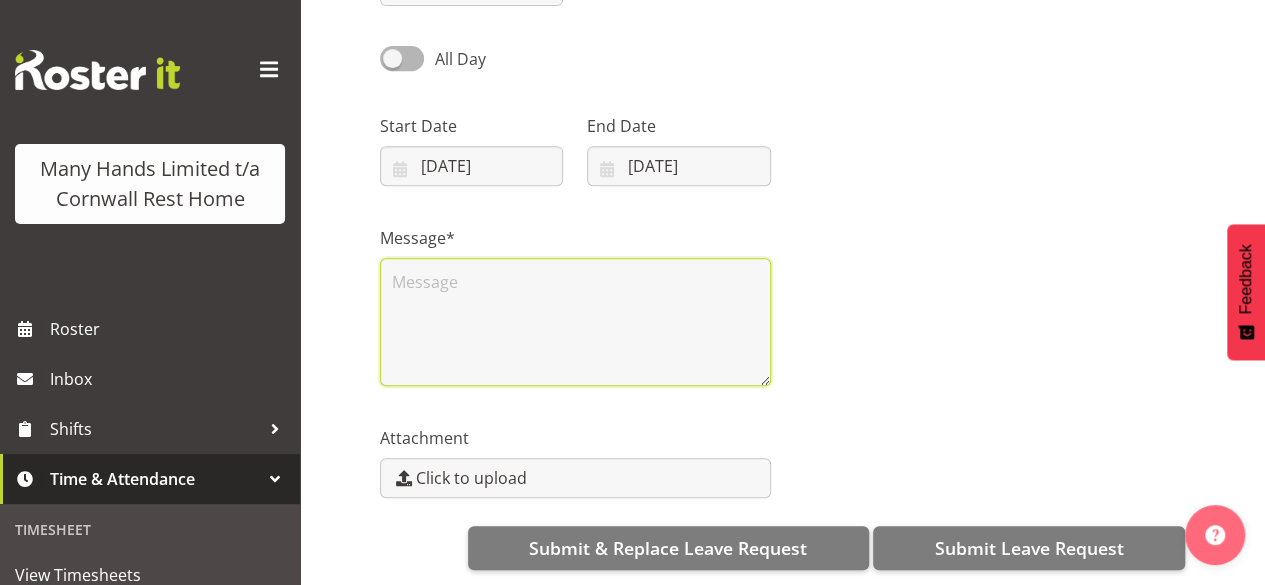 click at bounding box center [575, 322] 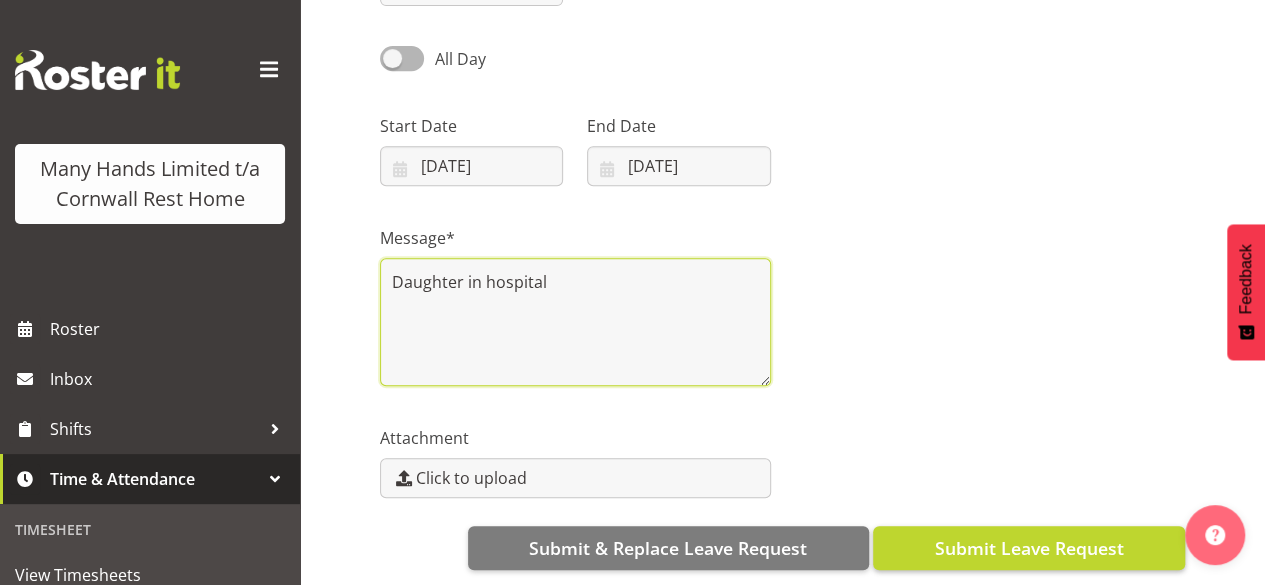 type on "Daughter in hospital" 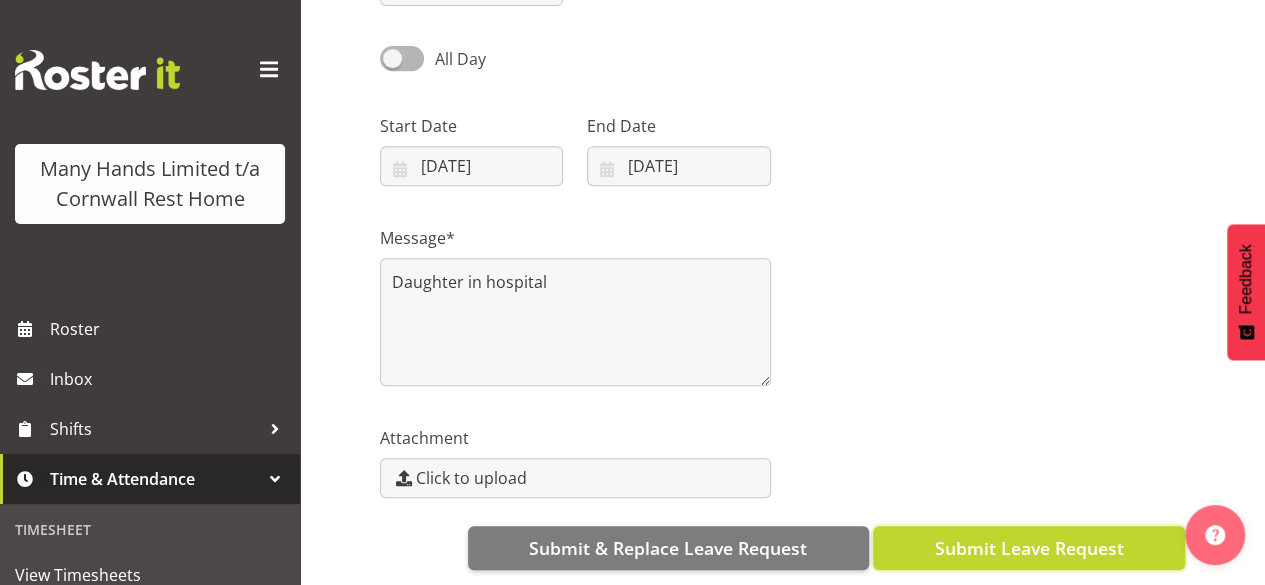 click on "Submit Leave Request" at bounding box center (1028, 548) 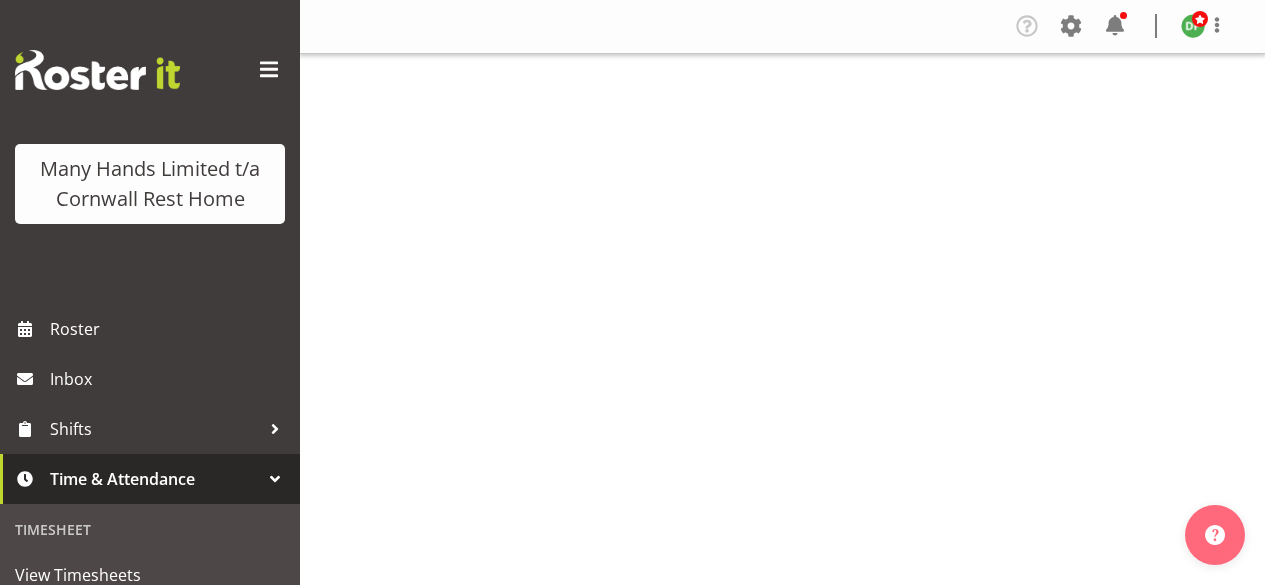 scroll, scrollTop: 0, scrollLeft: 0, axis: both 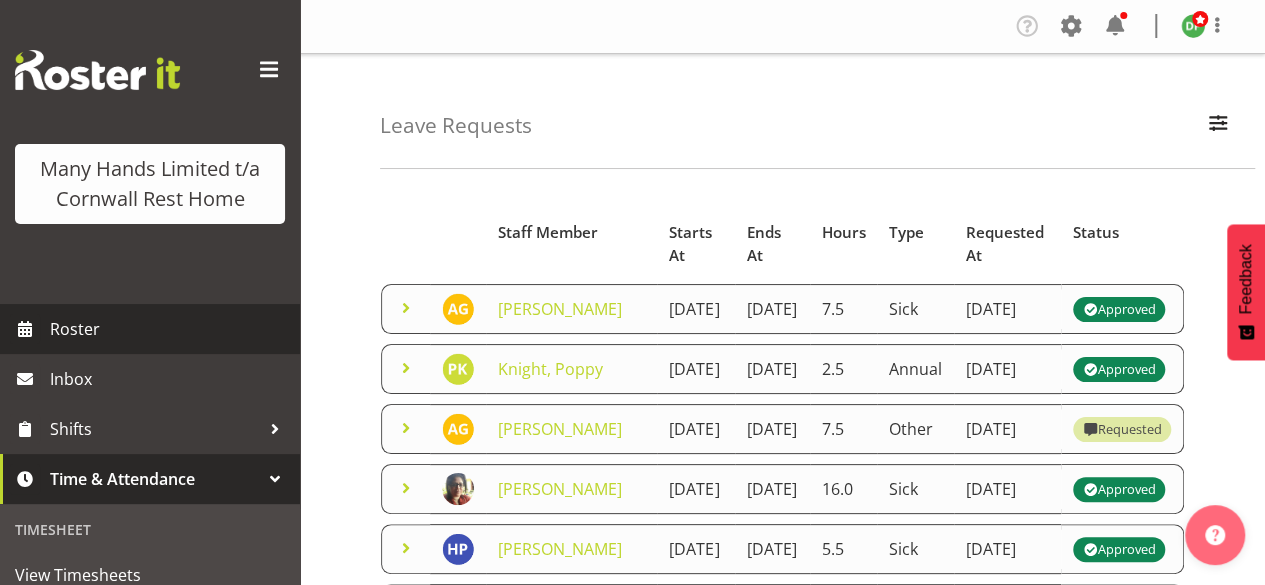 click on "Roster" at bounding box center (170, 329) 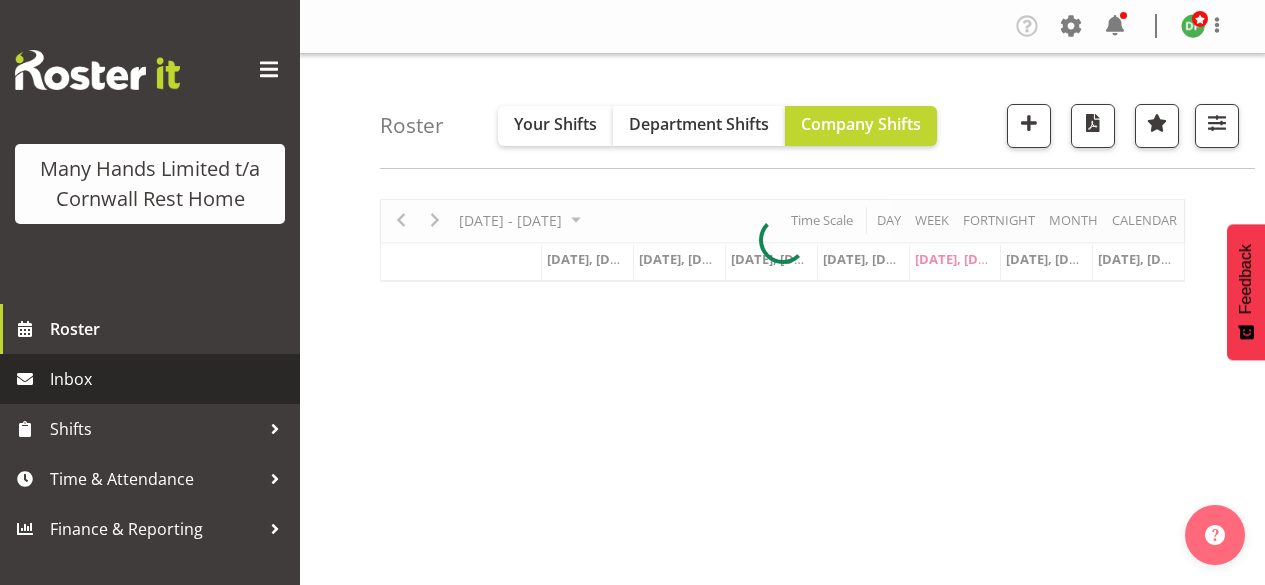 scroll, scrollTop: 0, scrollLeft: 0, axis: both 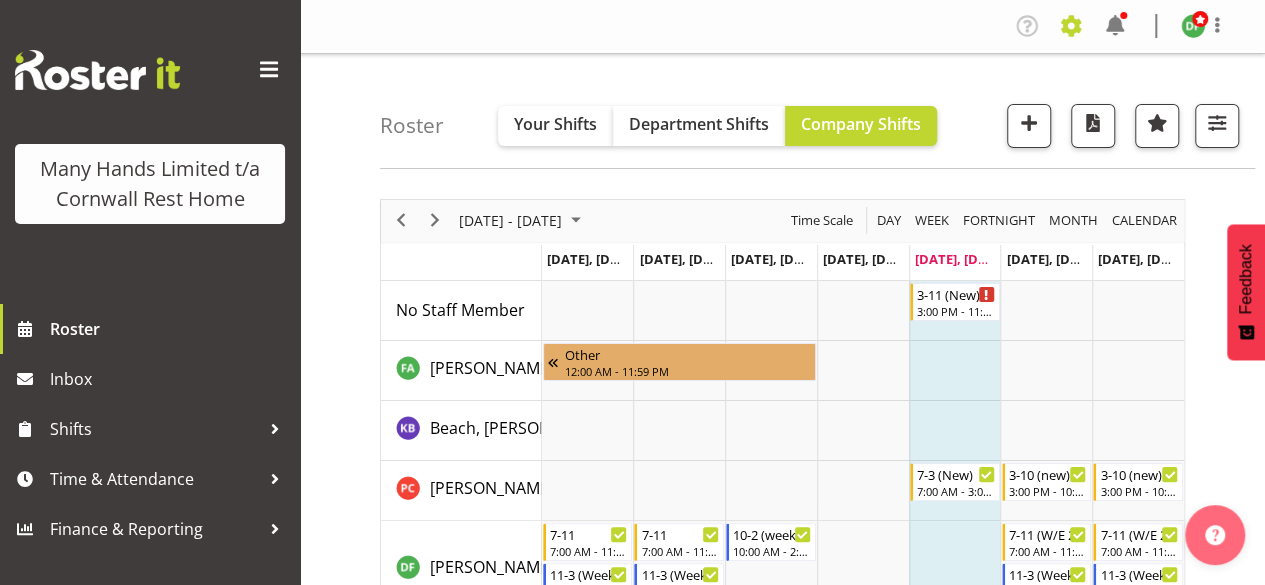 click at bounding box center [1071, 26] 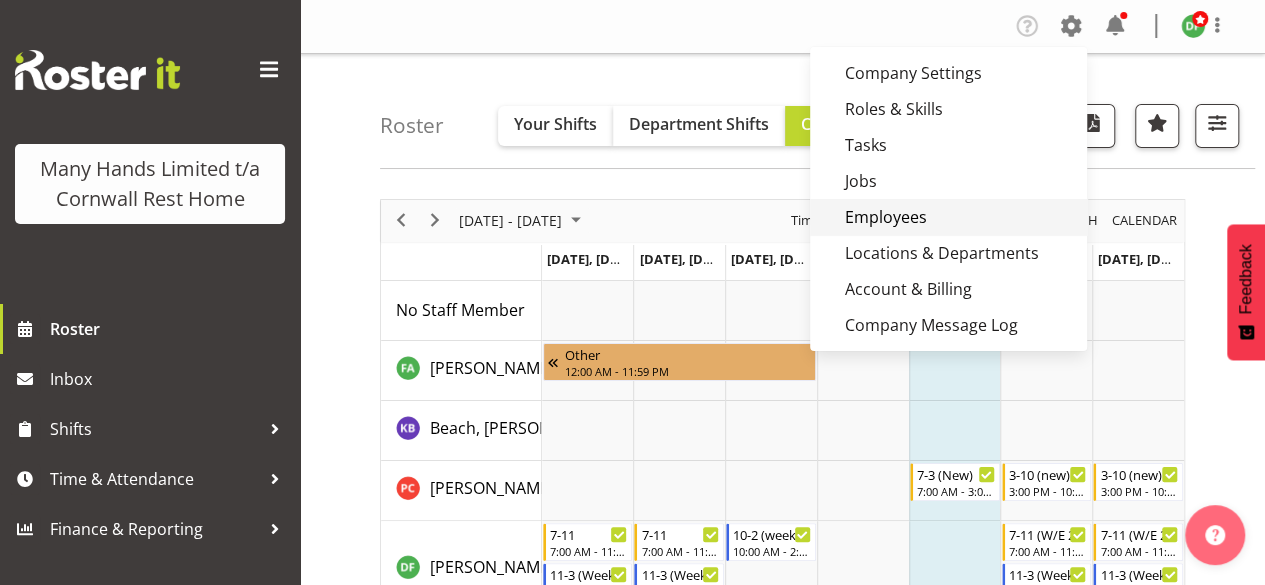 click on "Employees" at bounding box center (948, 217) 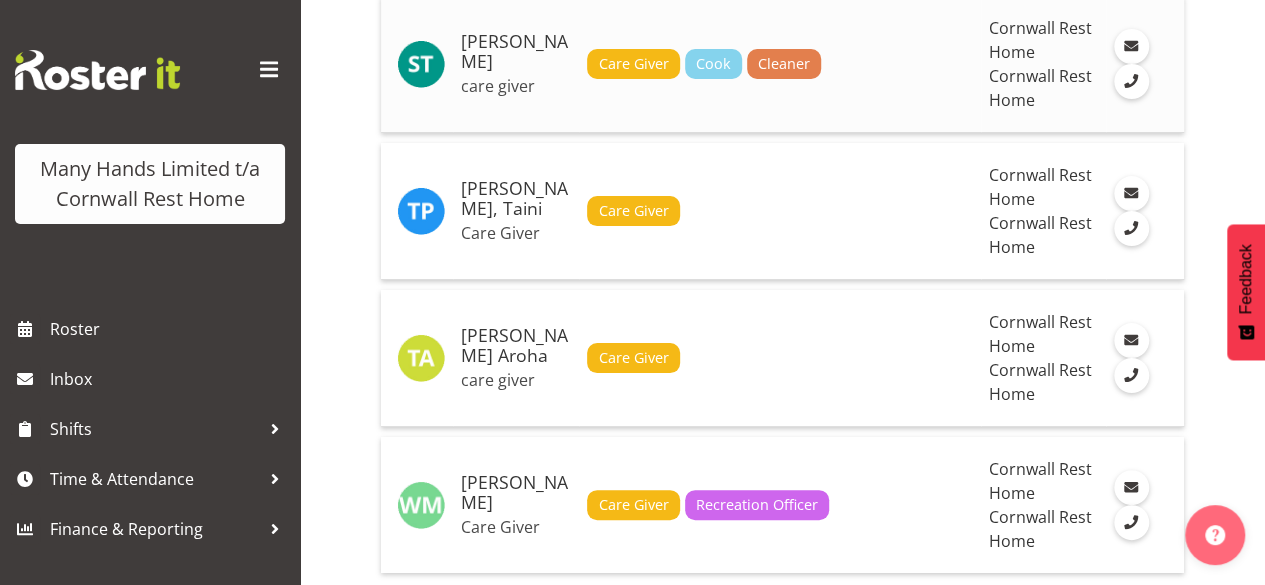 scroll, scrollTop: 3889, scrollLeft: 0, axis: vertical 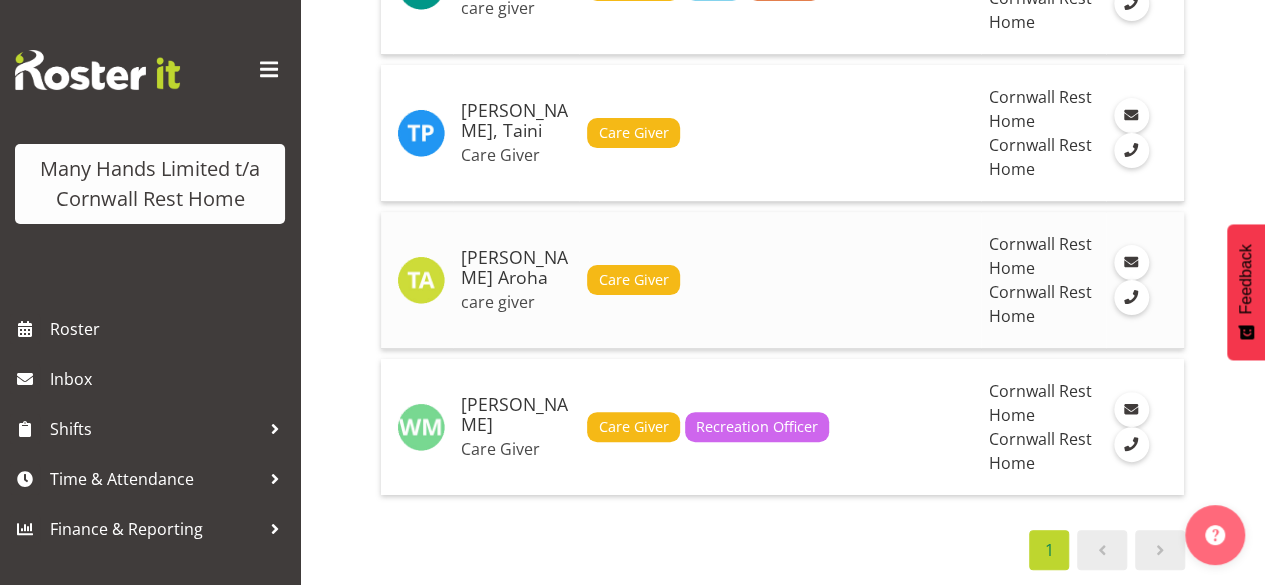 click on "[PERSON_NAME] Aroha" at bounding box center (516, 268) 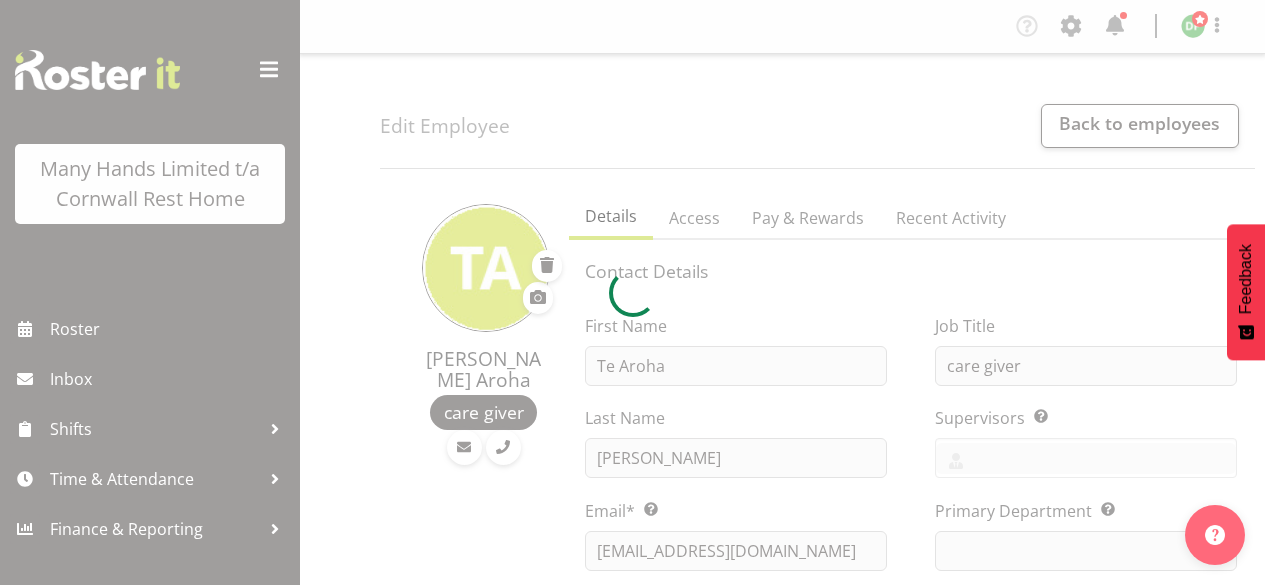 scroll, scrollTop: 0, scrollLeft: 0, axis: both 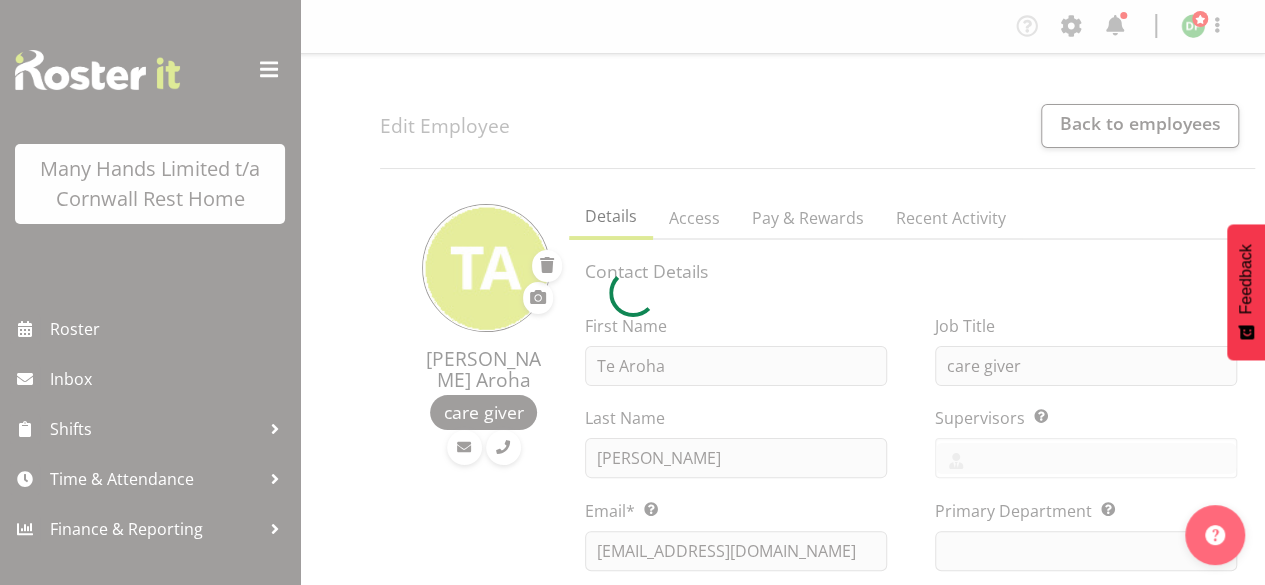 select 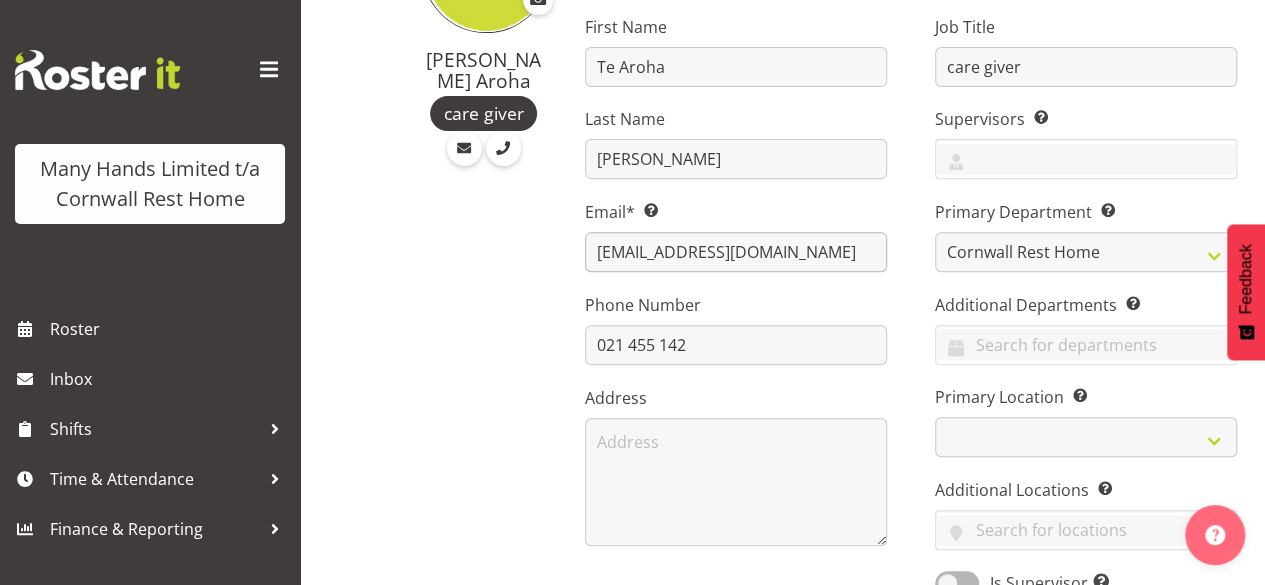 scroll, scrollTop: 300, scrollLeft: 0, axis: vertical 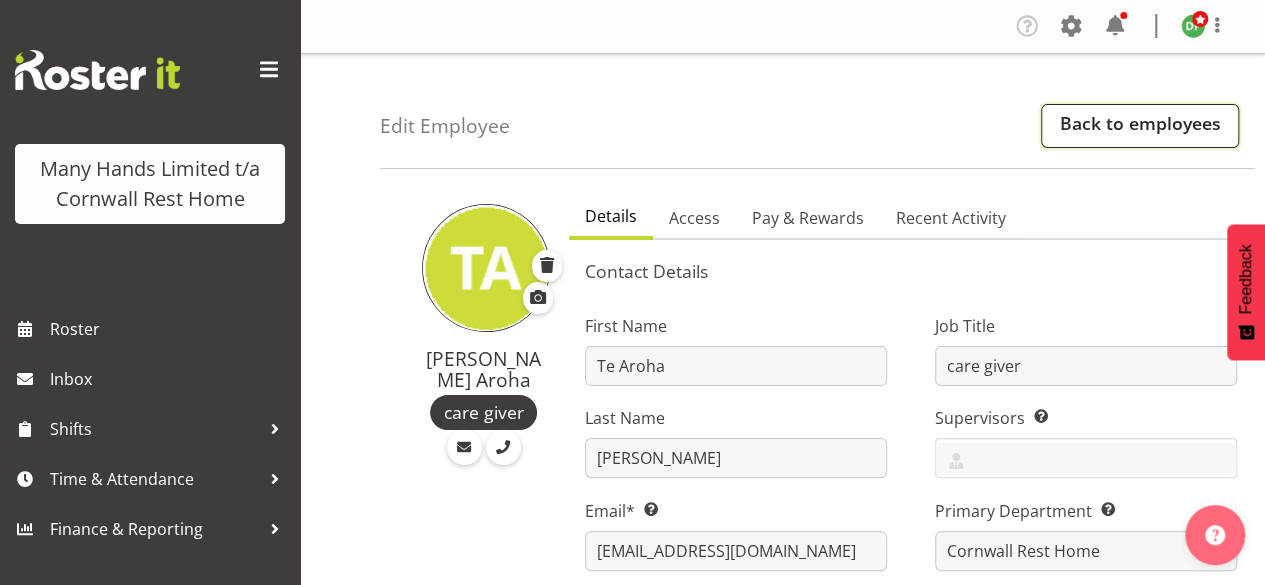 click on "Back to employees" at bounding box center (1140, 126) 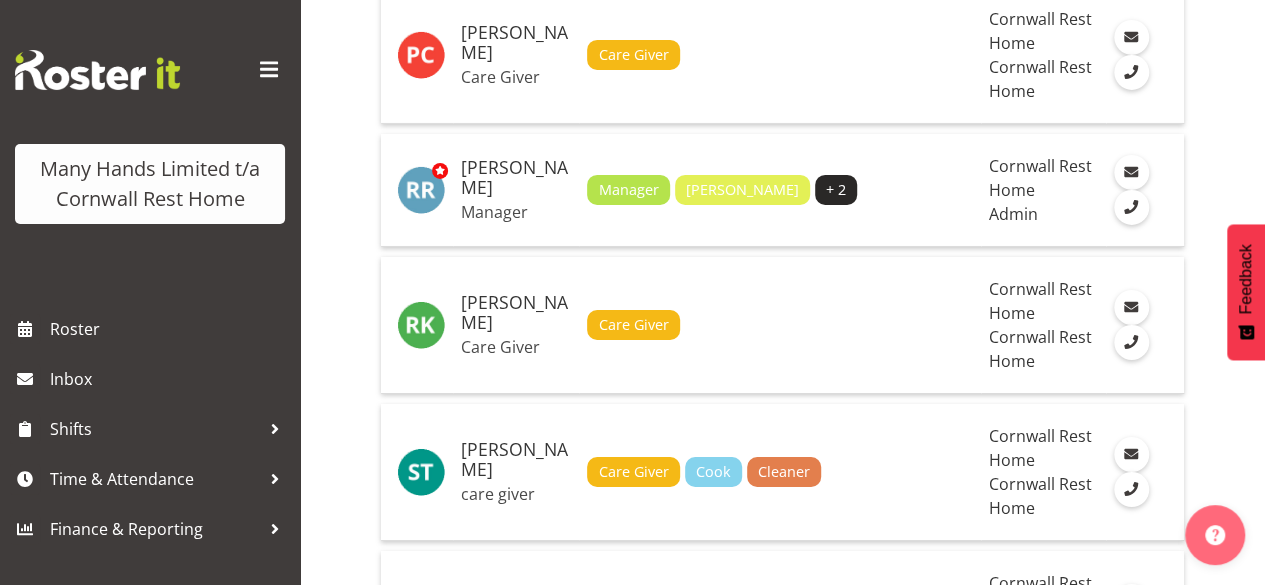 scroll, scrollTop: 3400, scrollLeft: 0, axis: vertical 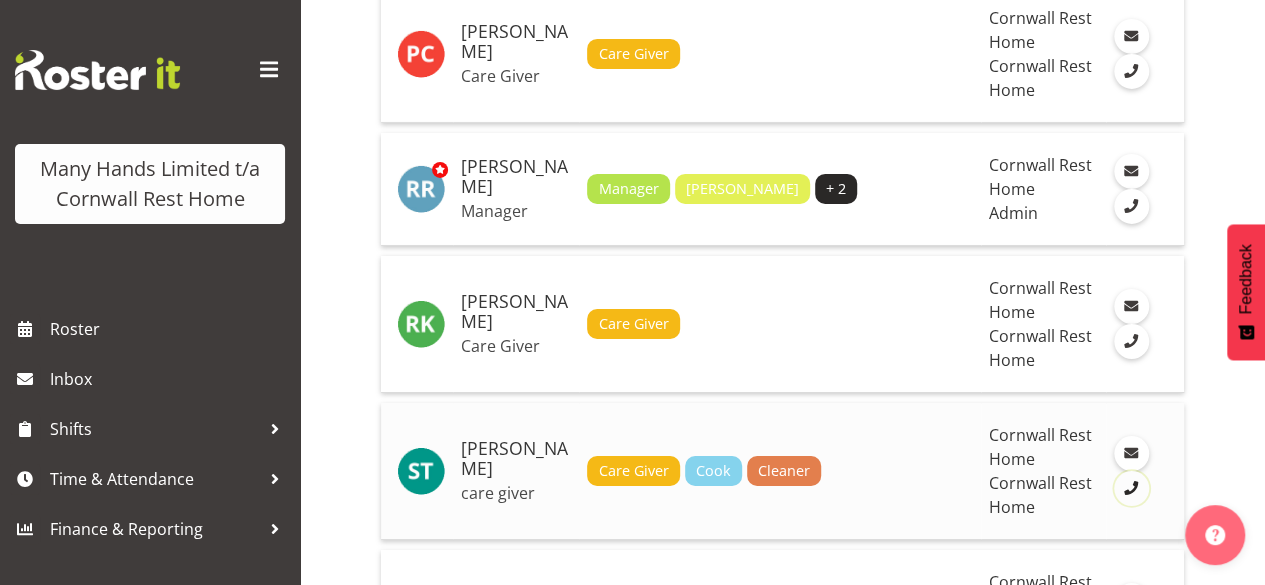click at bounding box center (1131, 489) 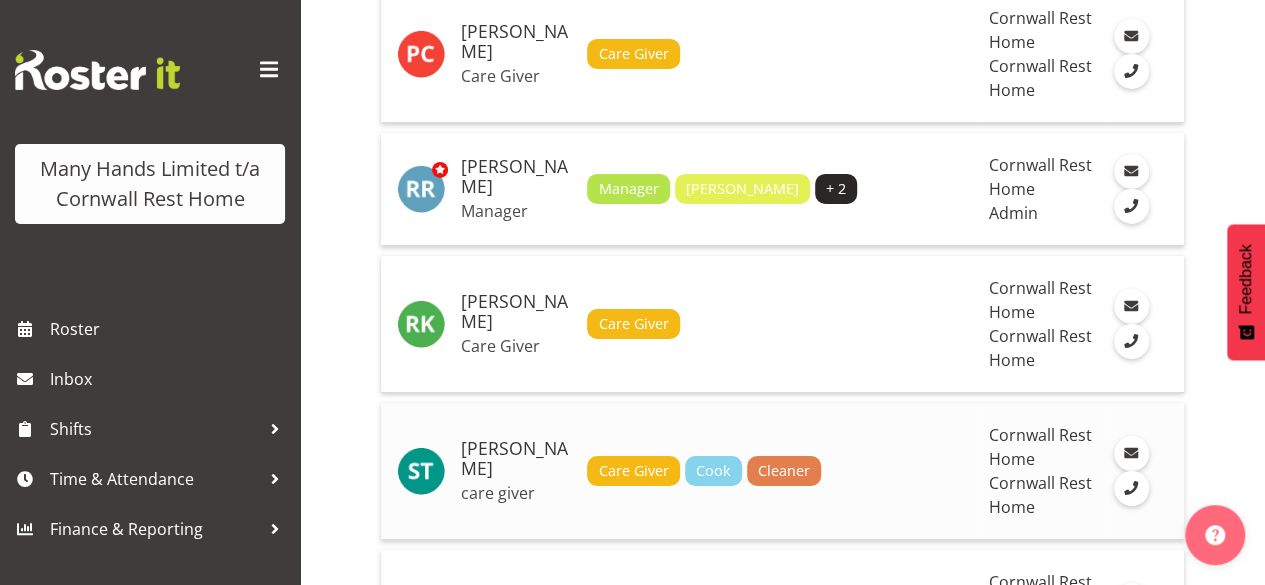 click on "[PERSON_NAME]" at bounding box center [516, 459] 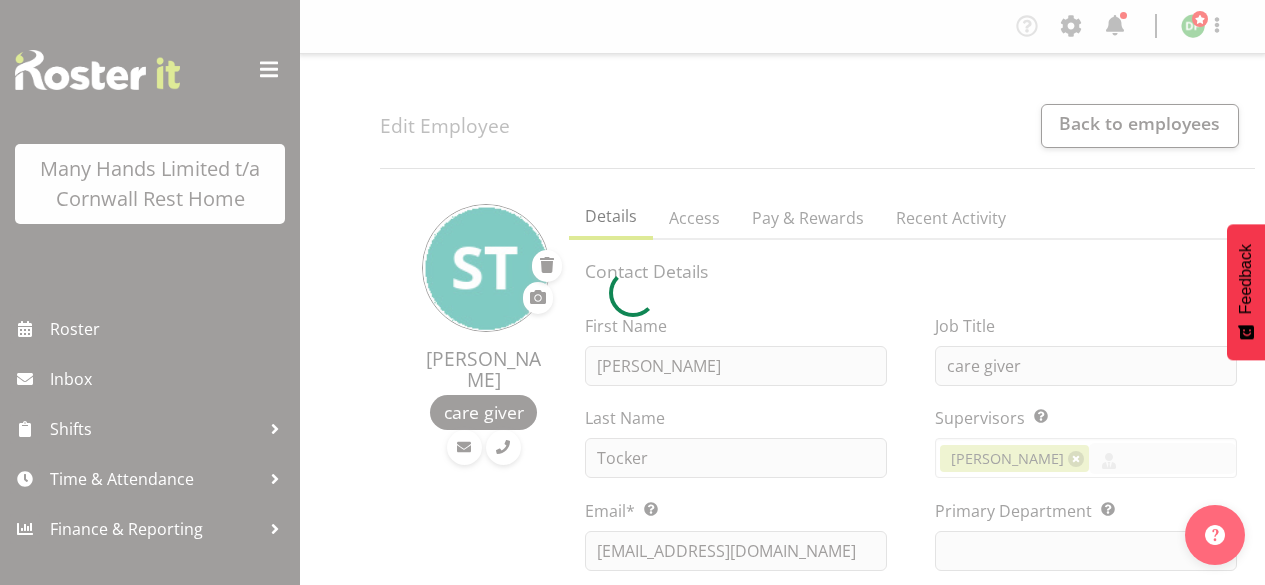 scroll, scrollTop: 0, scrollLeft: 0, axis: both 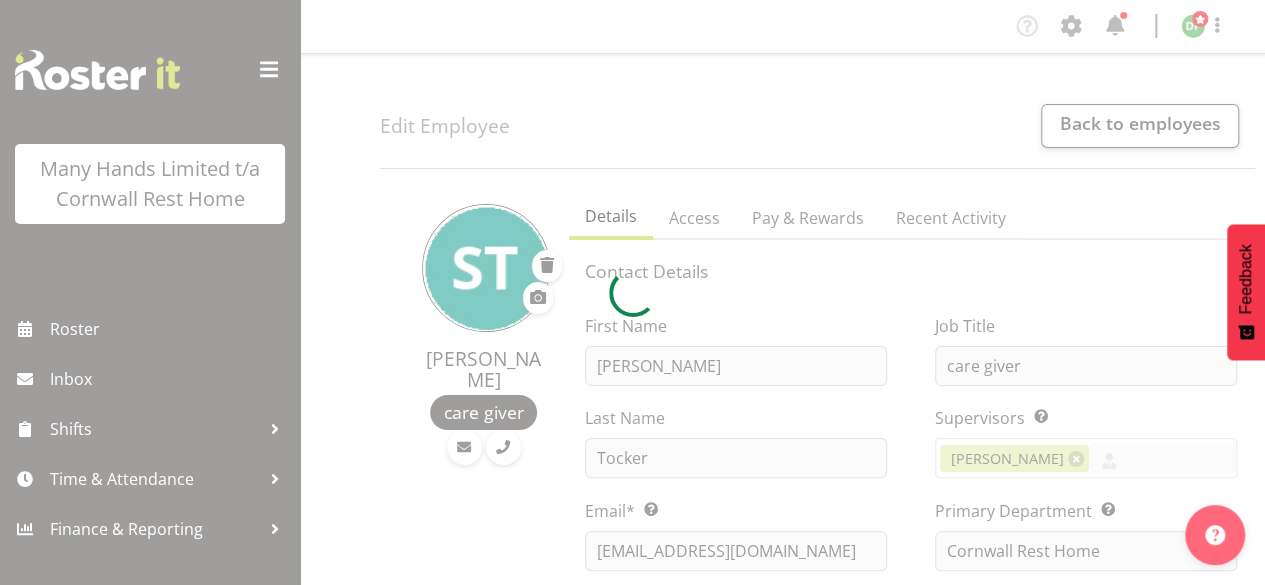 select 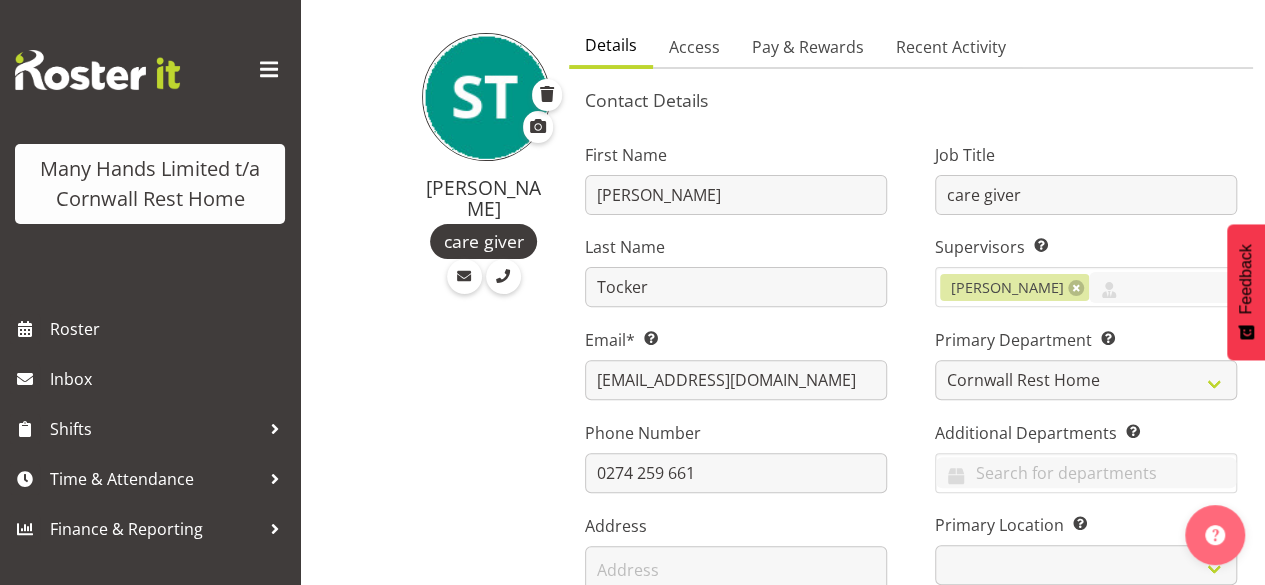 scroll, scrollTop: 200, scrollLeft: 0, axis: vertical 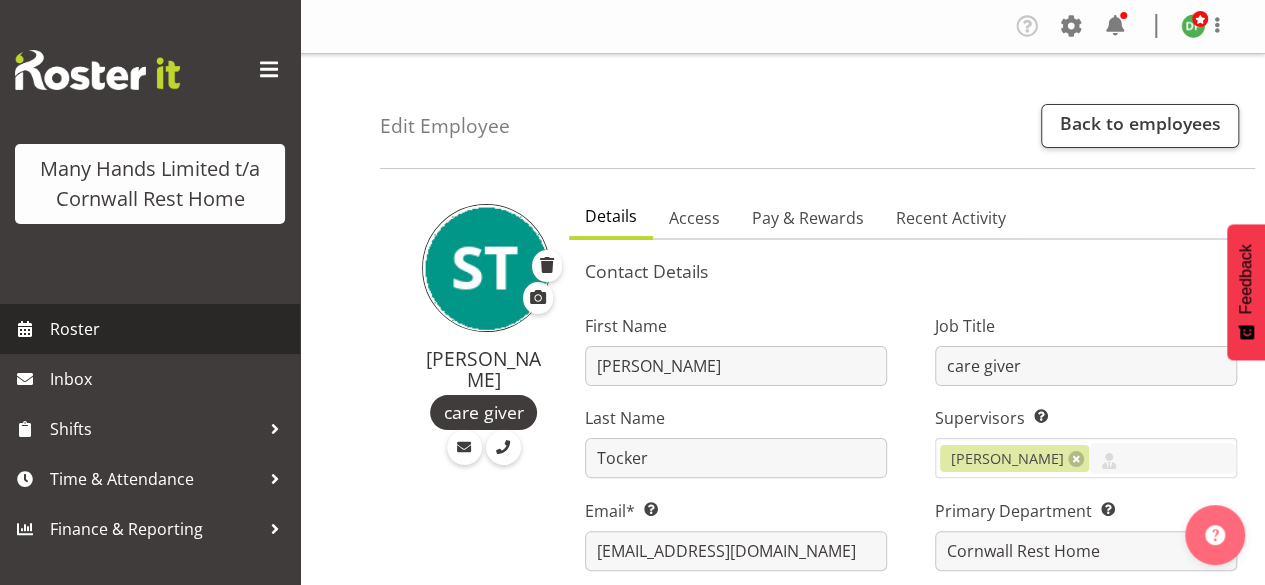 click on "Roster" at bounding box center (170, 329) 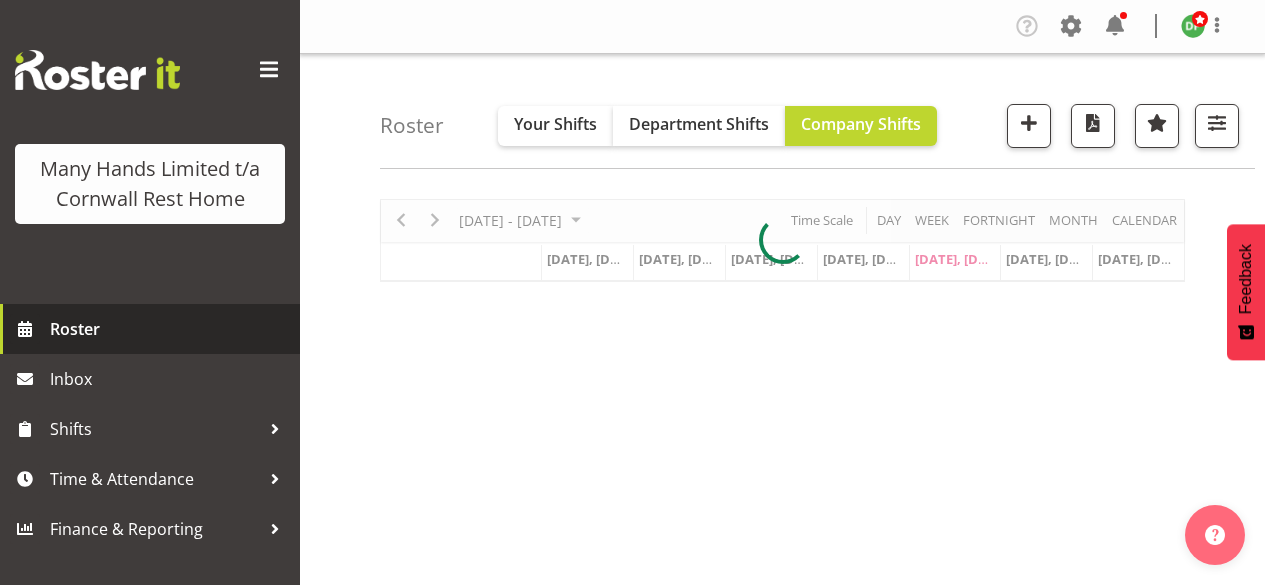 scroll, scrollTop: 0, scrollLeft: 0, axis: both 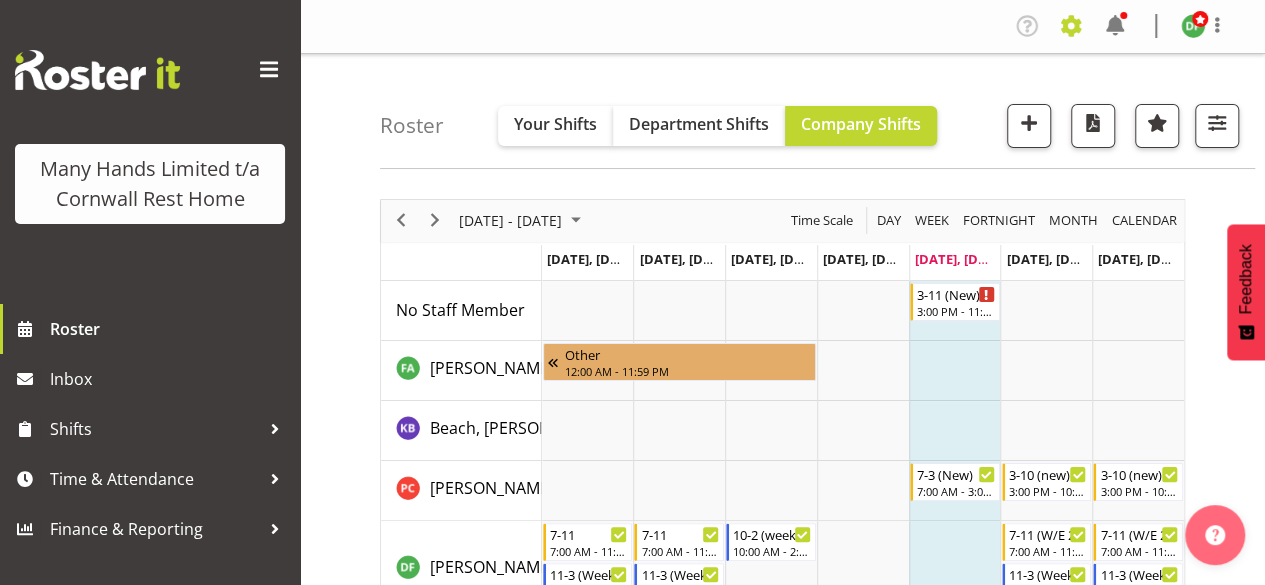 click at bounding box center (1071, 26) 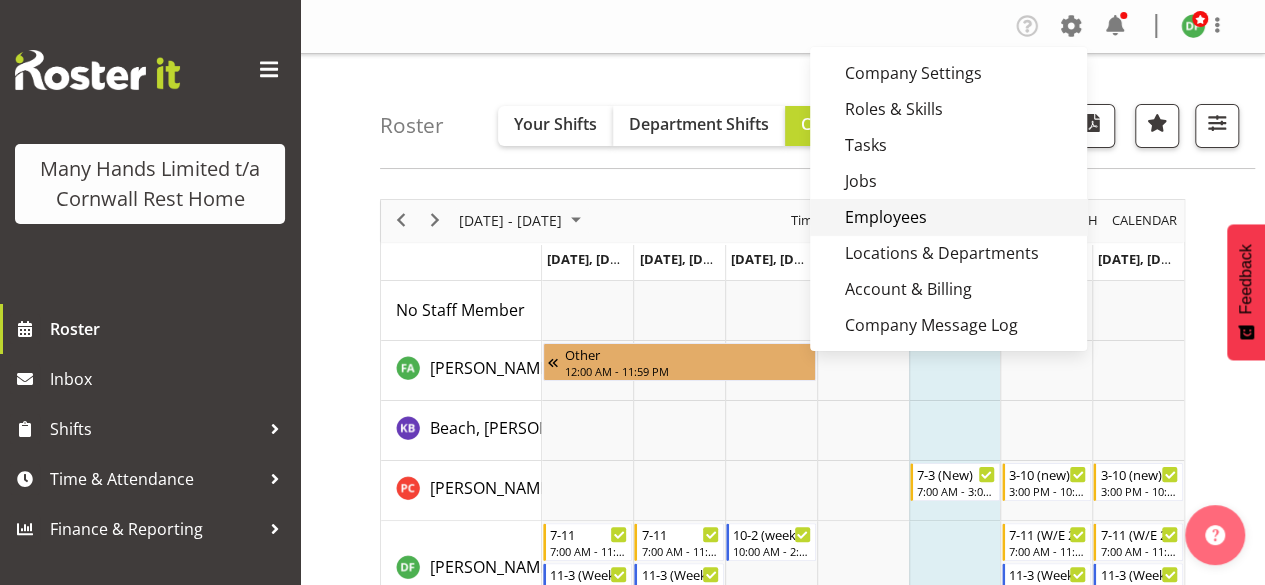 click on "Employees" at bounding box center [948, 217] 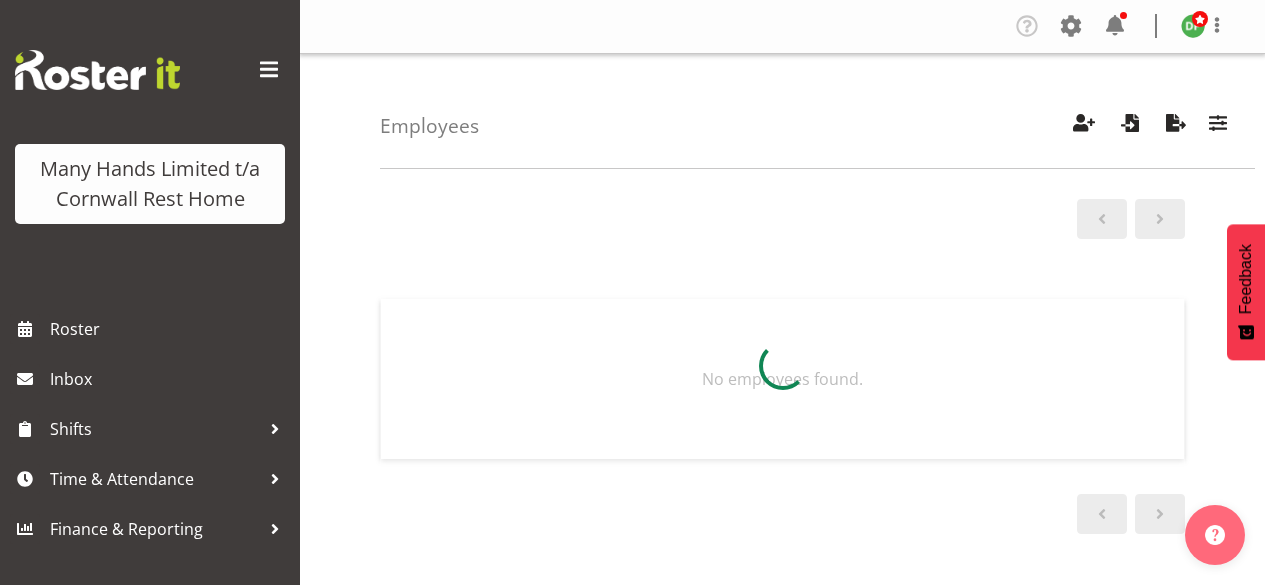 scroll, scrollTop: 0, scrollLeft: 0, axis: both 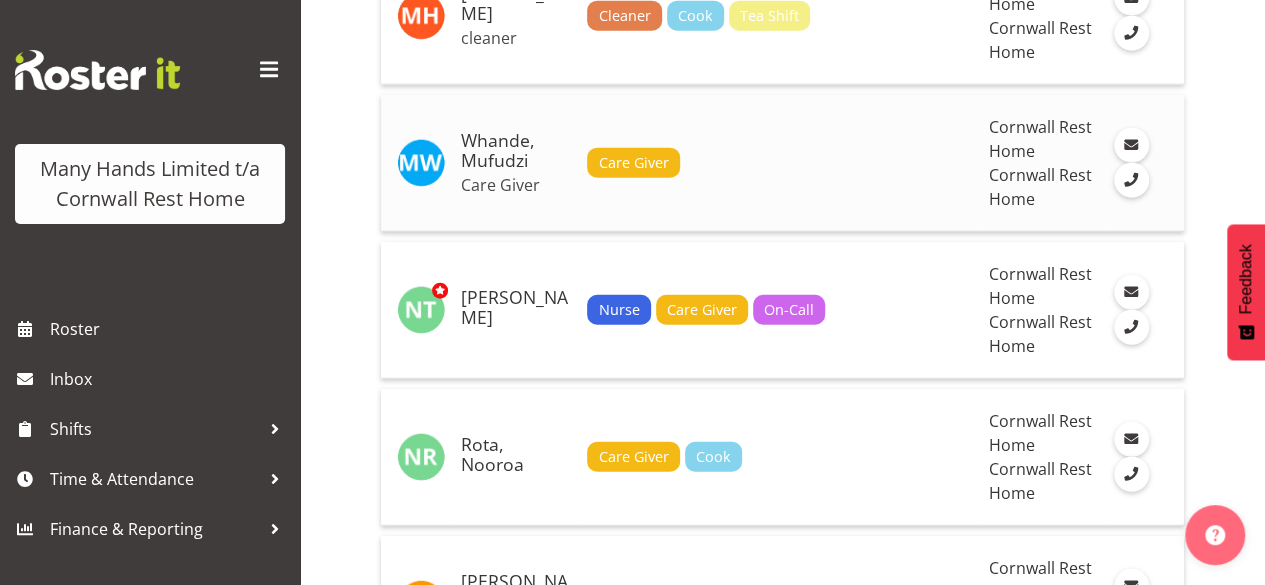 click on "Whande, Mufudzi" at bounding box center (516, 151) 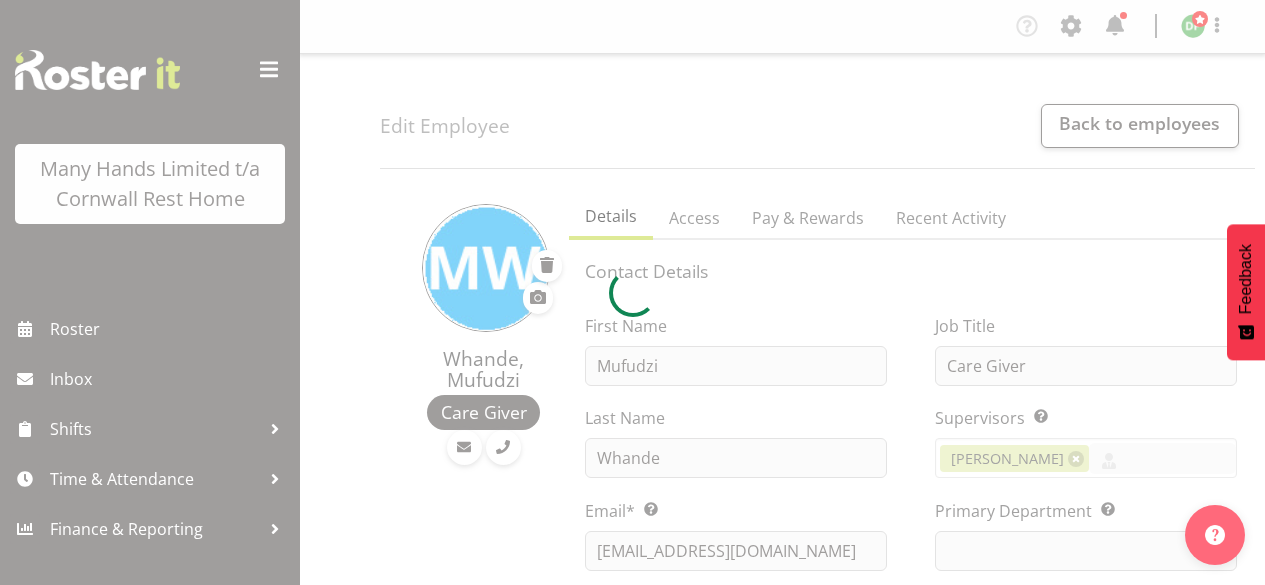 scroll, scrollTop: 0, scrollLeft: 0, axis: both 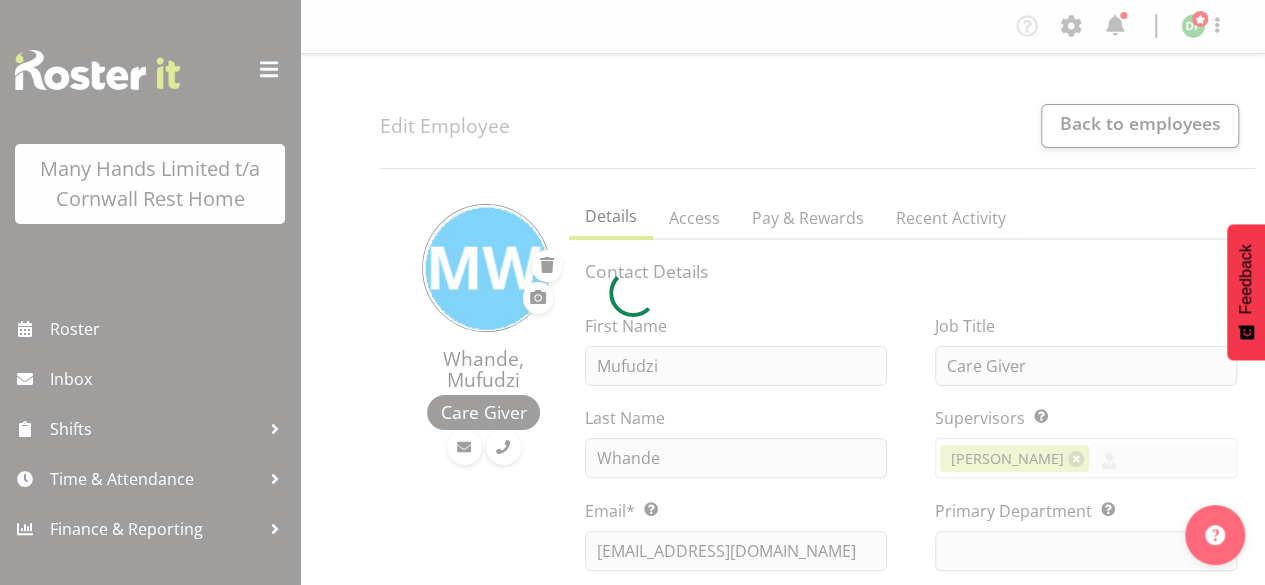select 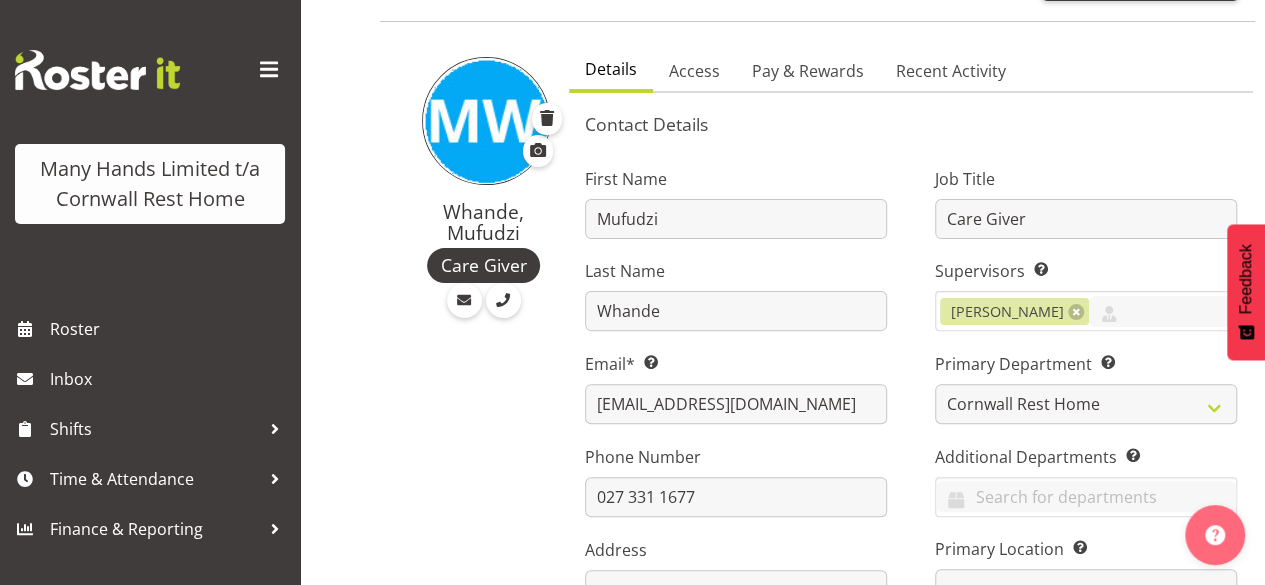 scroll, scrollTop: 160, scrollLeft: 0, axis: vertical 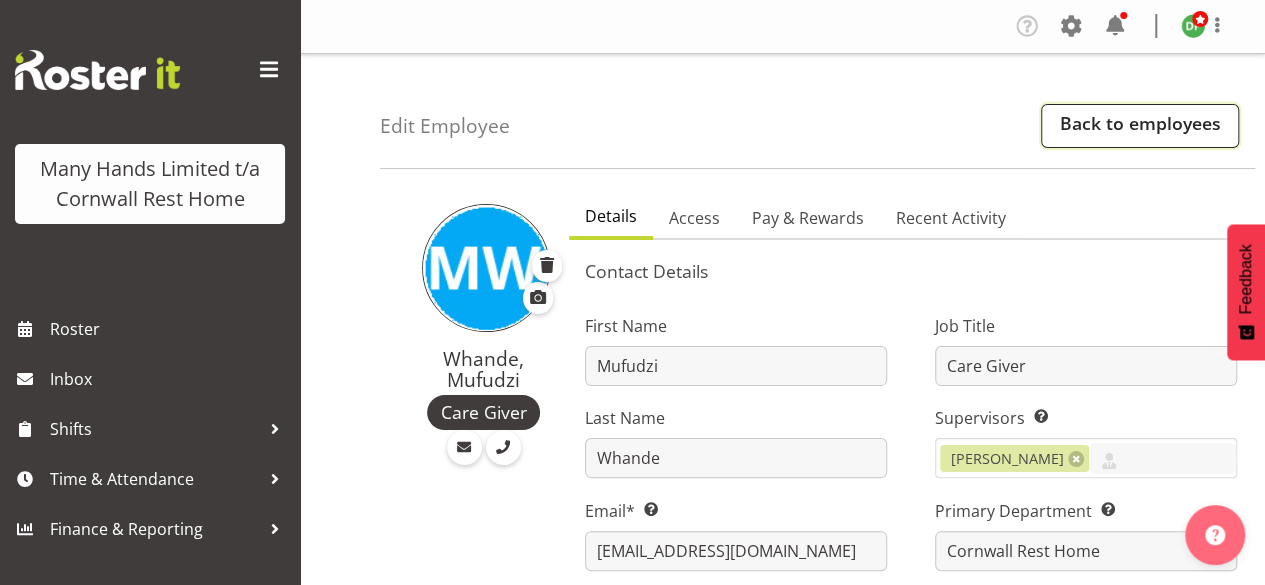click on "Back to employees" at bounding box center (1140, 126) 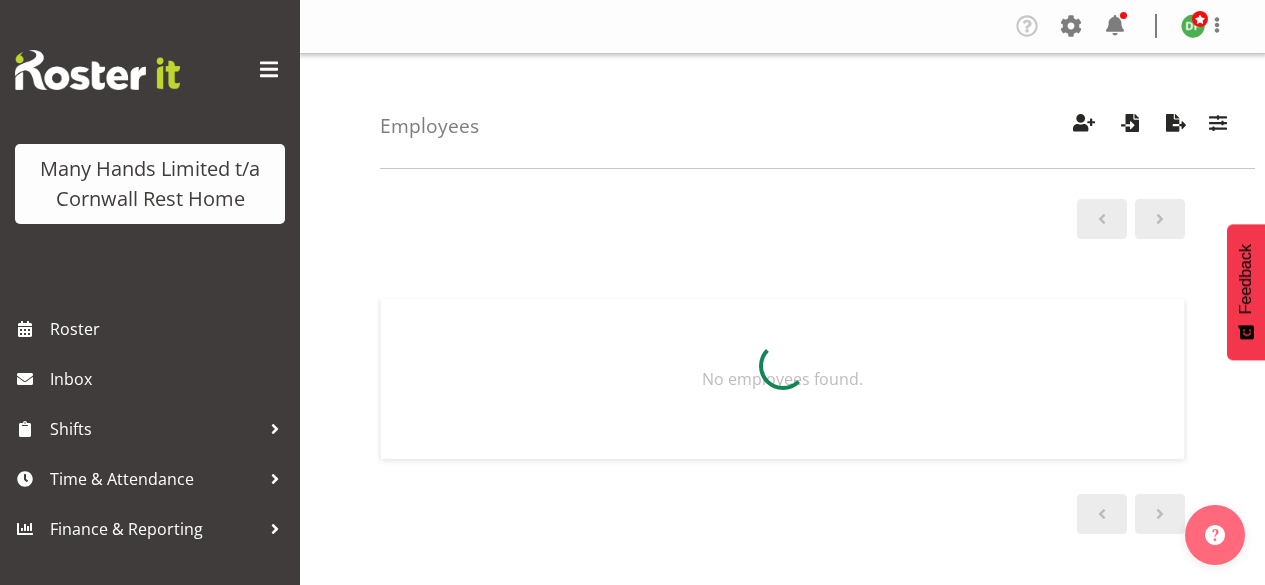 scroll, scrollTop: 0, scrollLeft: 0, axis: both 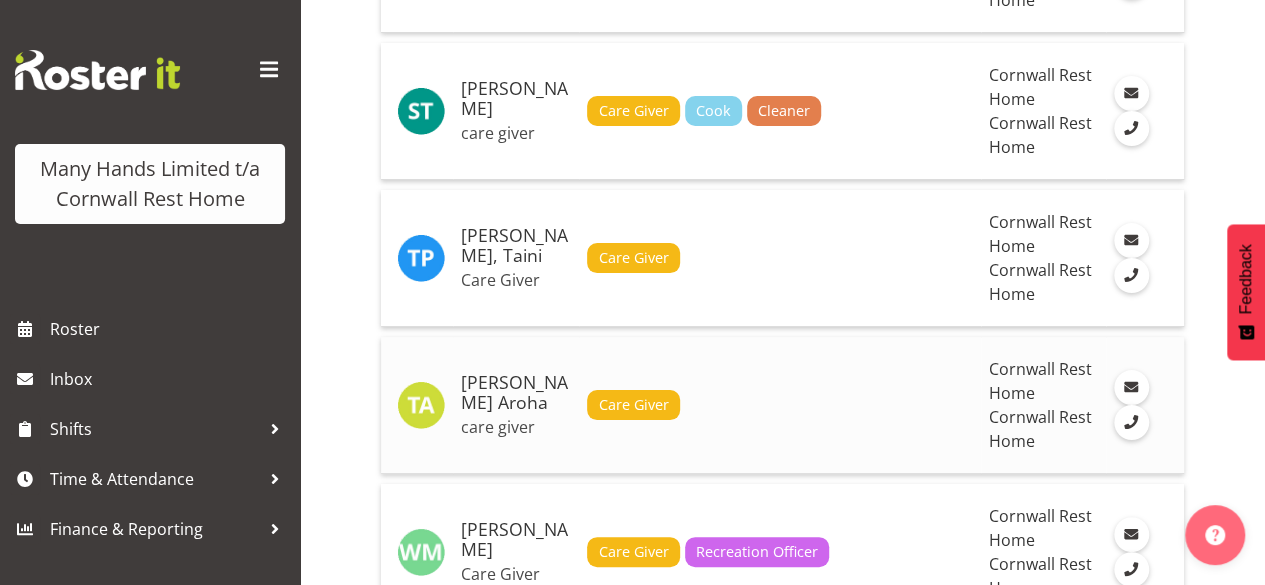 click on "[PERSON_NAME] Aroha" at bounding box center (516, 393) 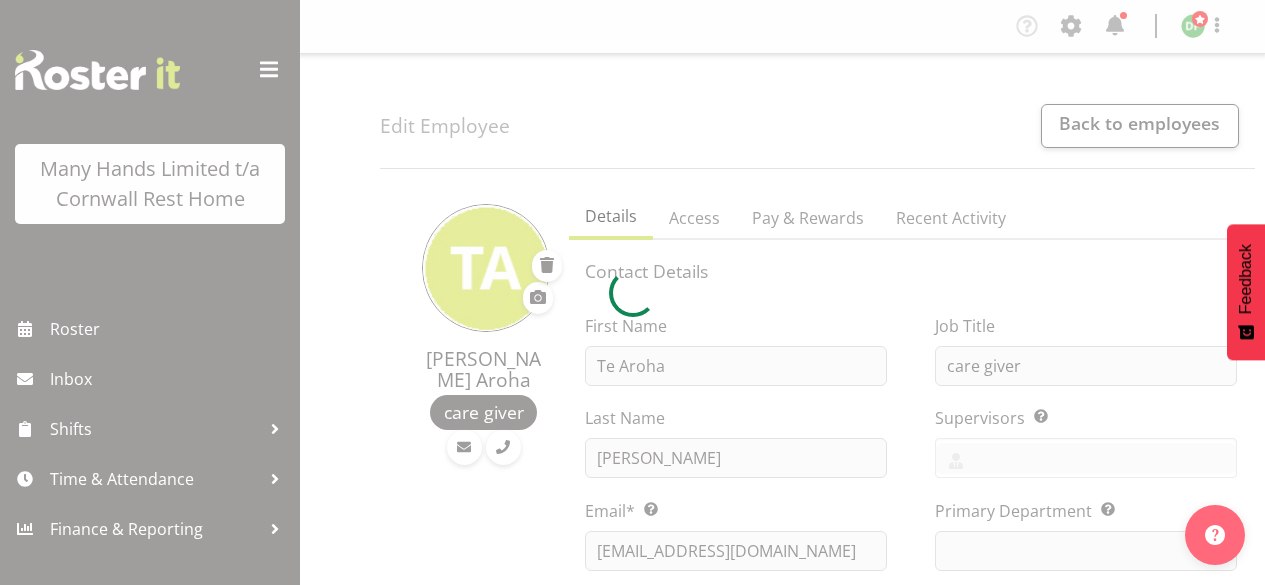 scroll, scrollTop: 0, scrollLeft: 0, axis: both 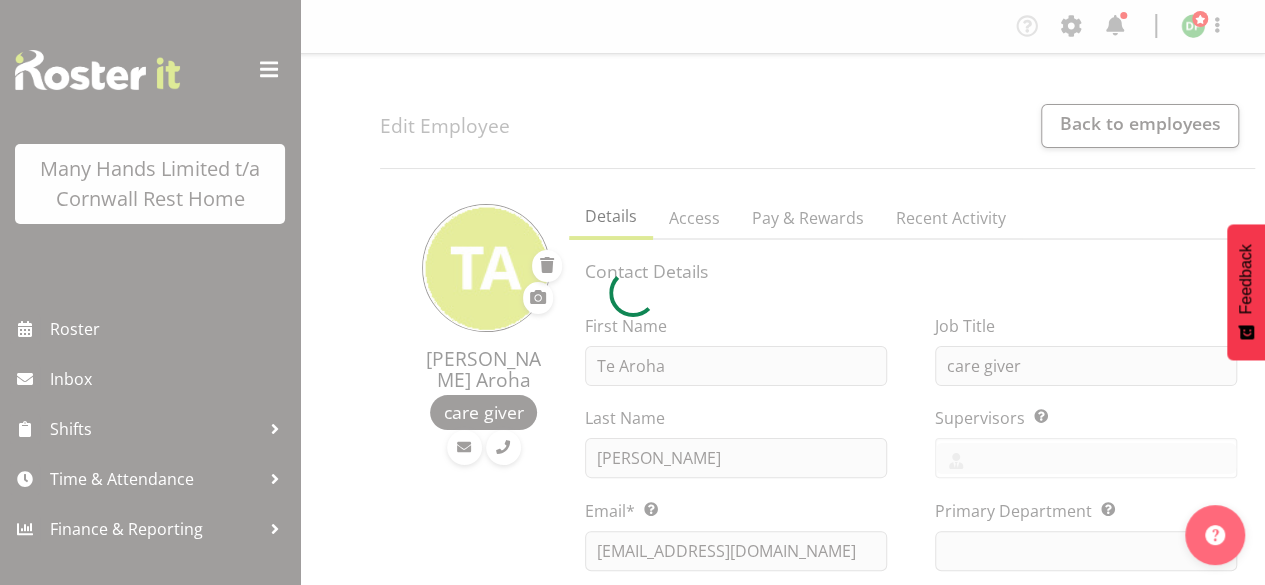 select 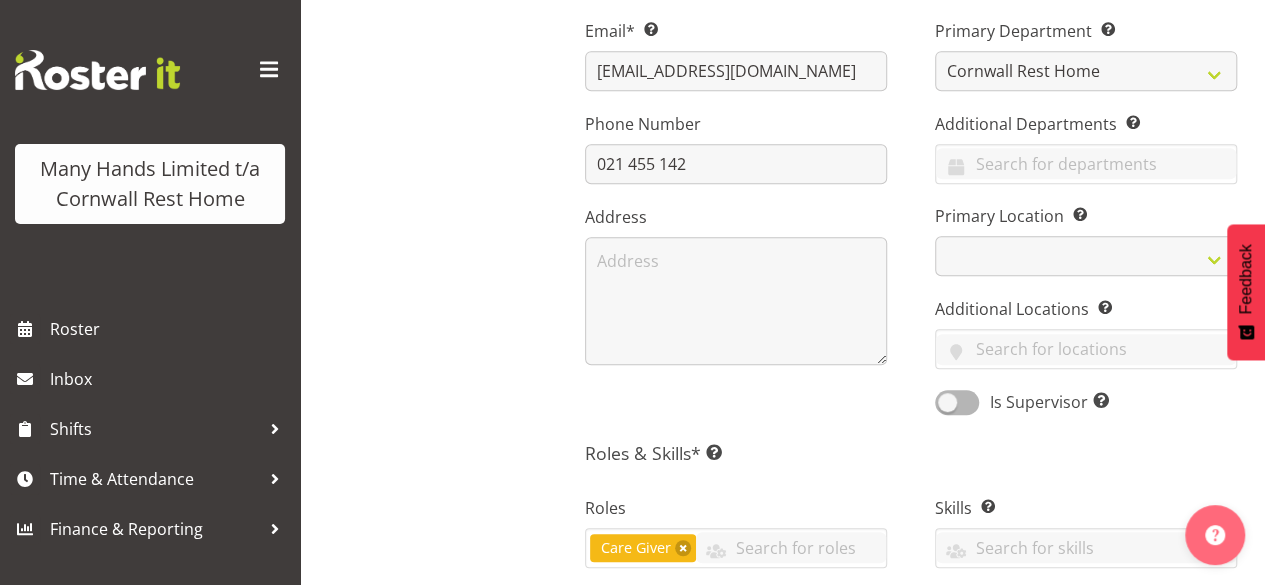 scroll, scrollTop: 520, scrollLeft: 0, axis: vertical 